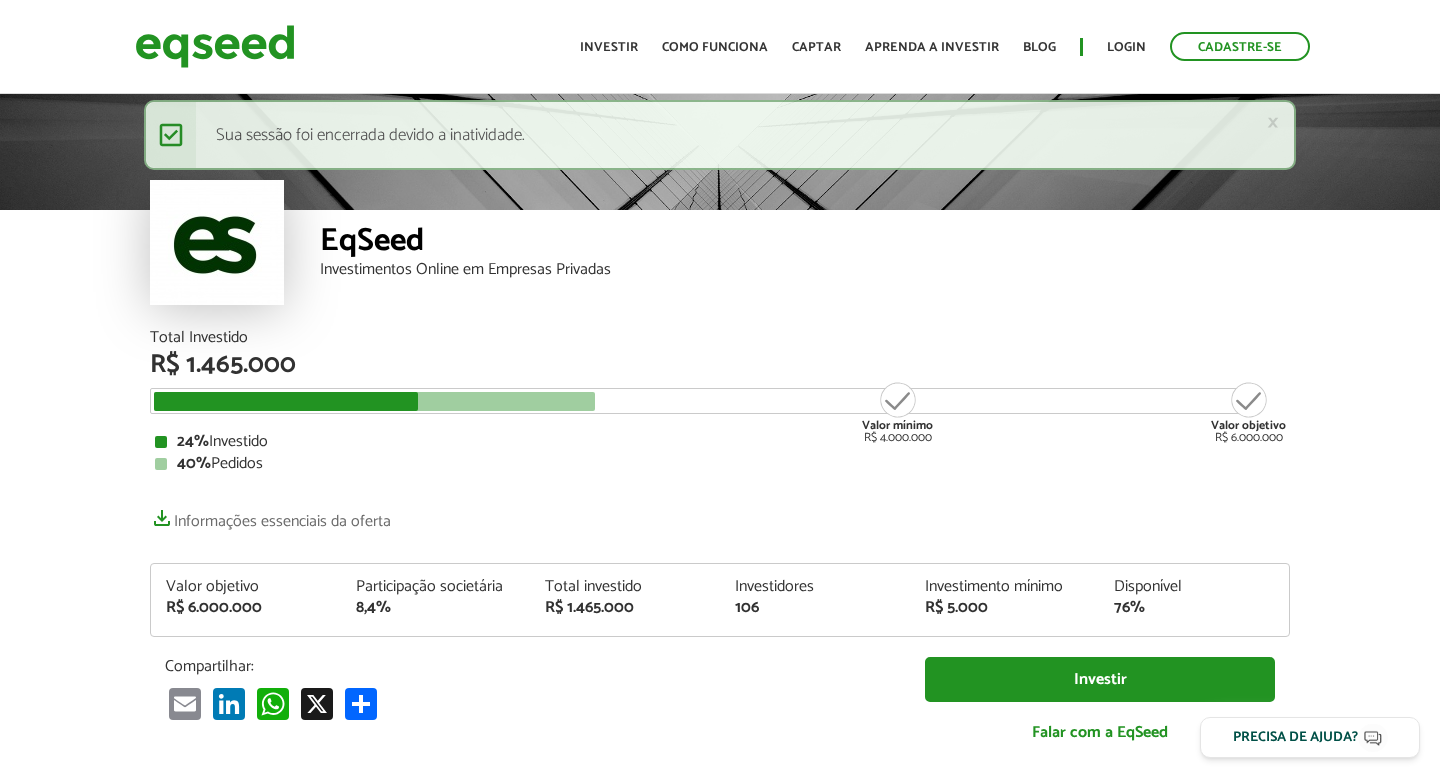 scroll, scrollTop: 0, scrollLeft: 0, axis: both 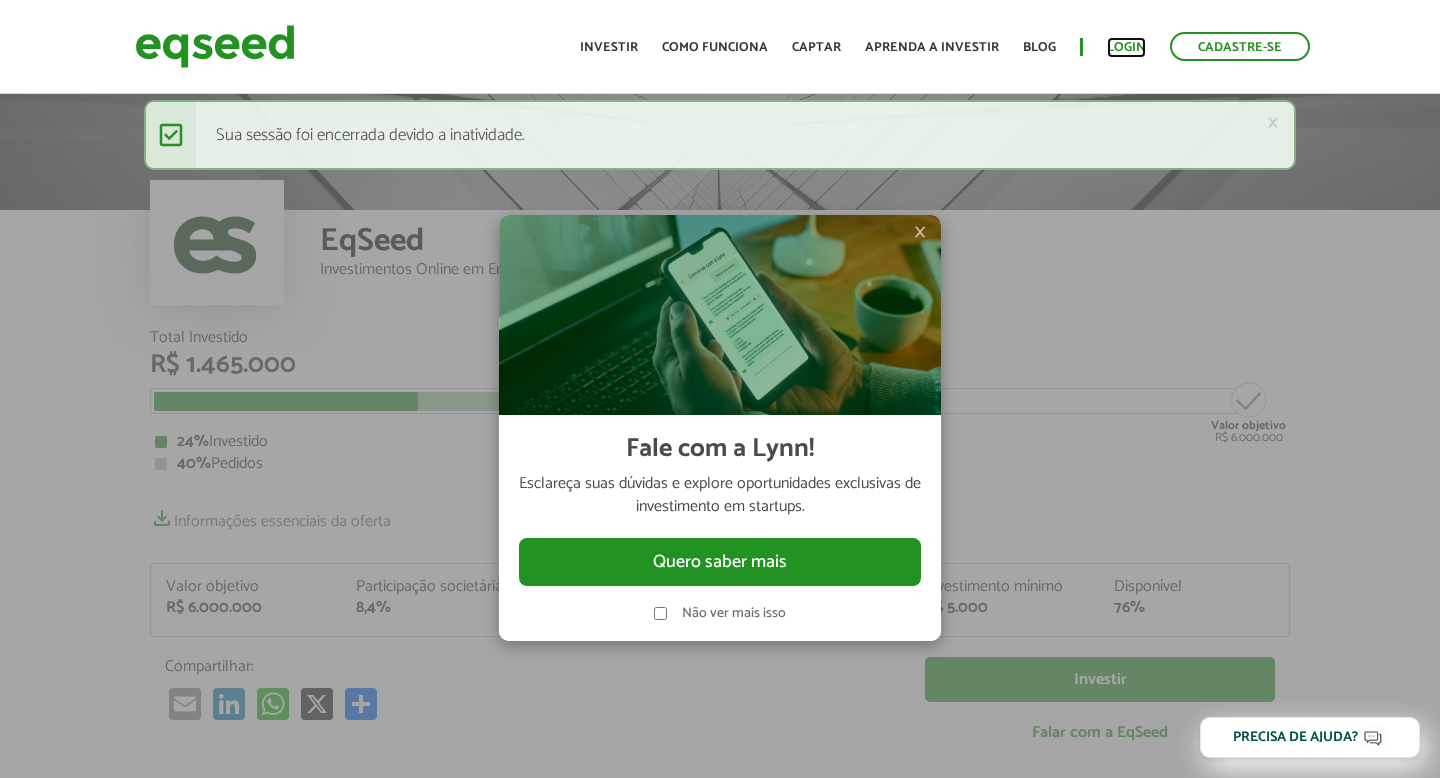 click on "Login" at bounding box center (1126, 47) 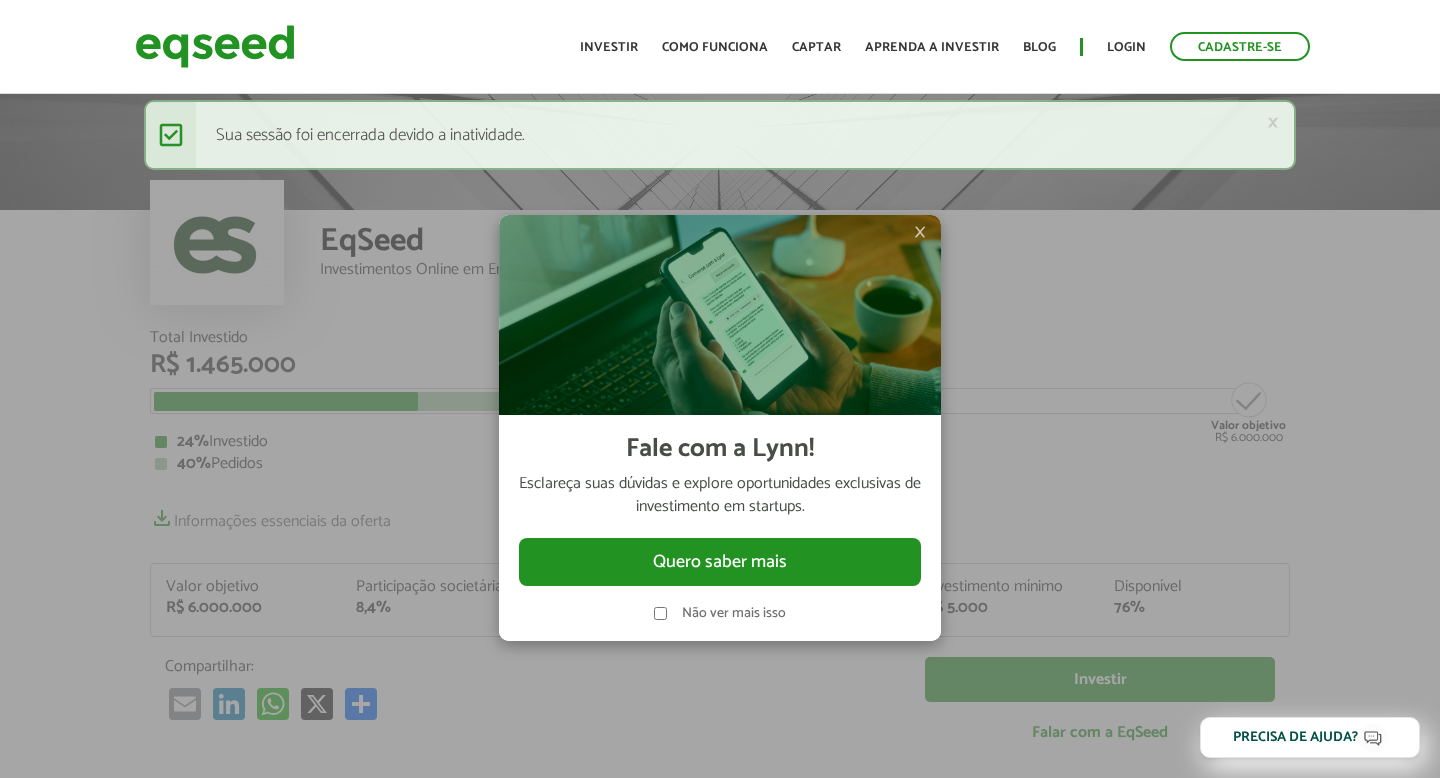 click on "×" at bounding box center (920, 232) 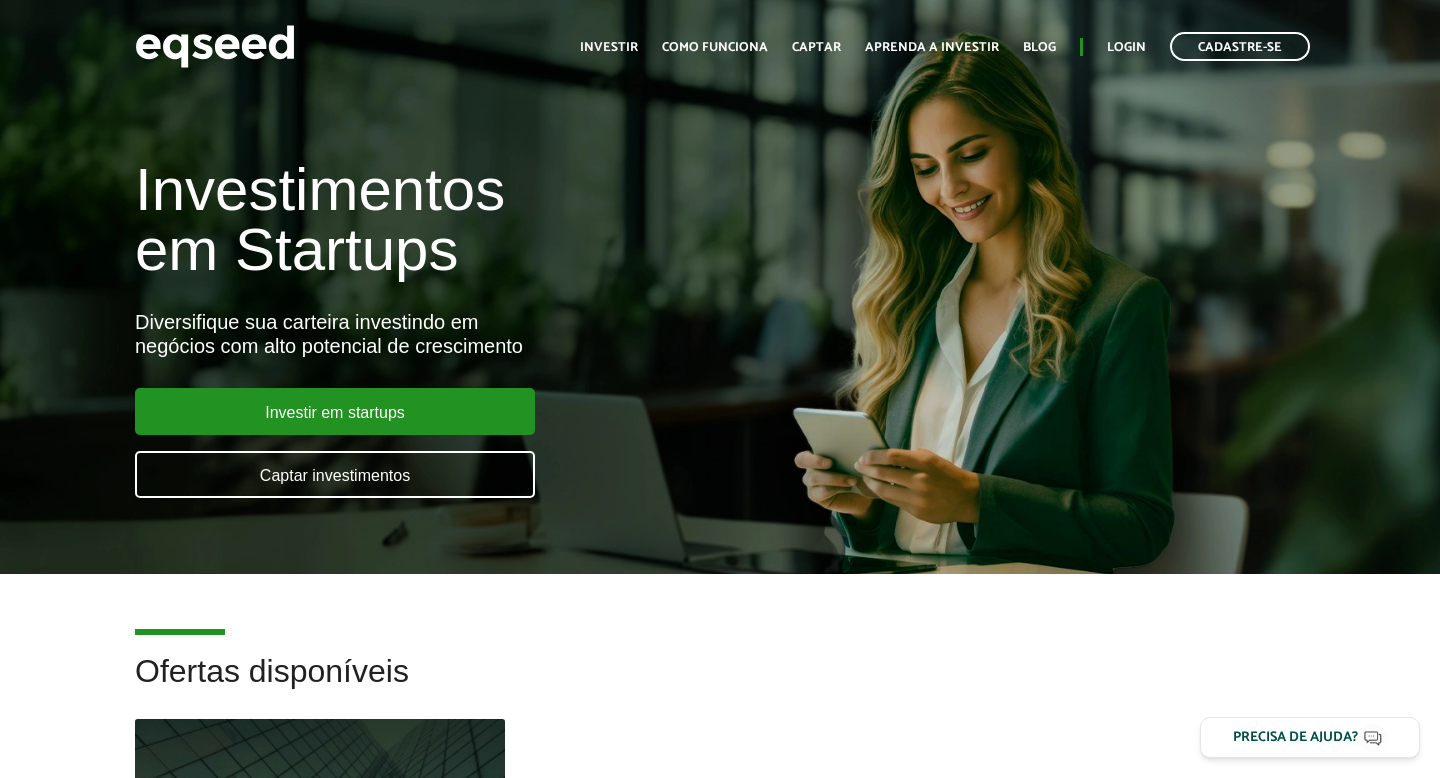 scroll, scrollTop: 0, scrollLeft: 0, axis: both 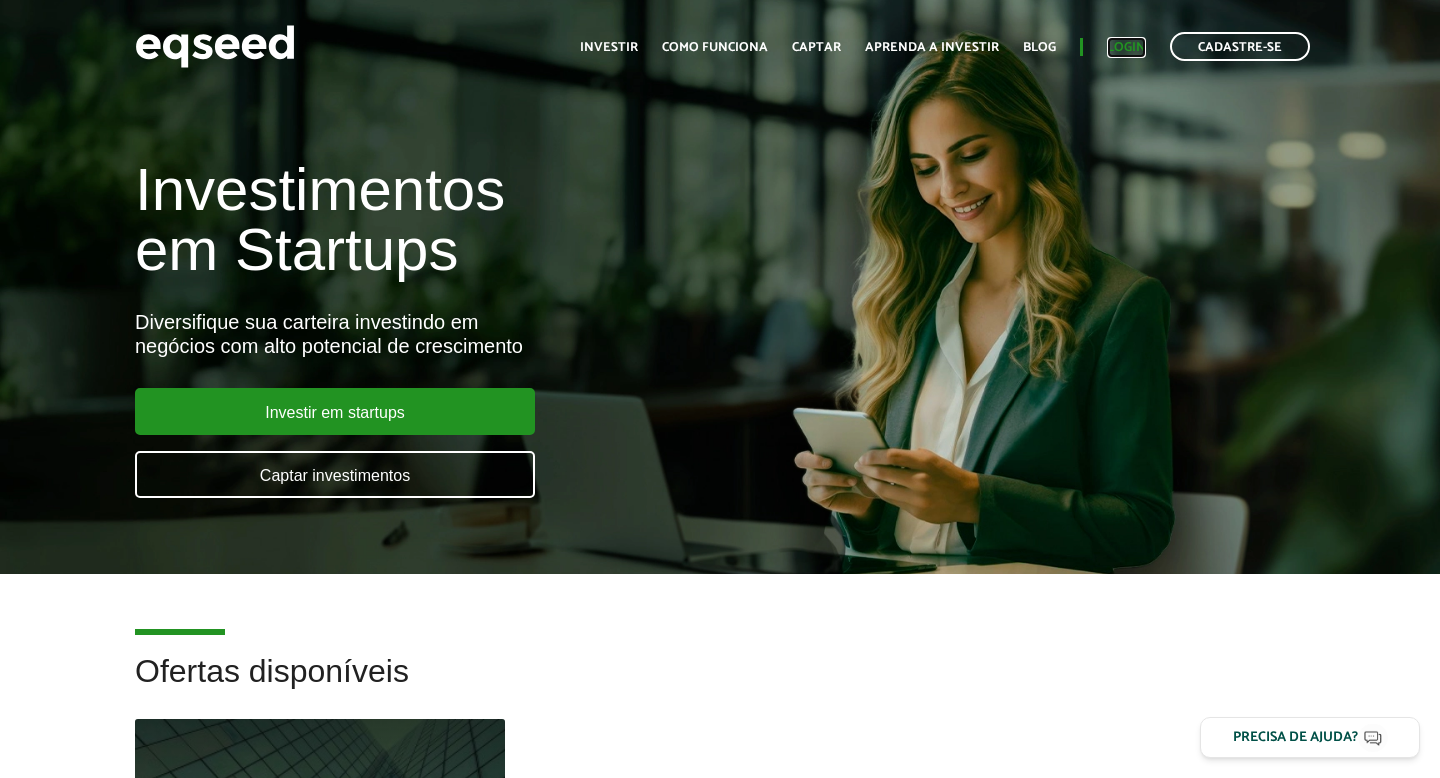click on "Login" at bounding box center [1126, 47] 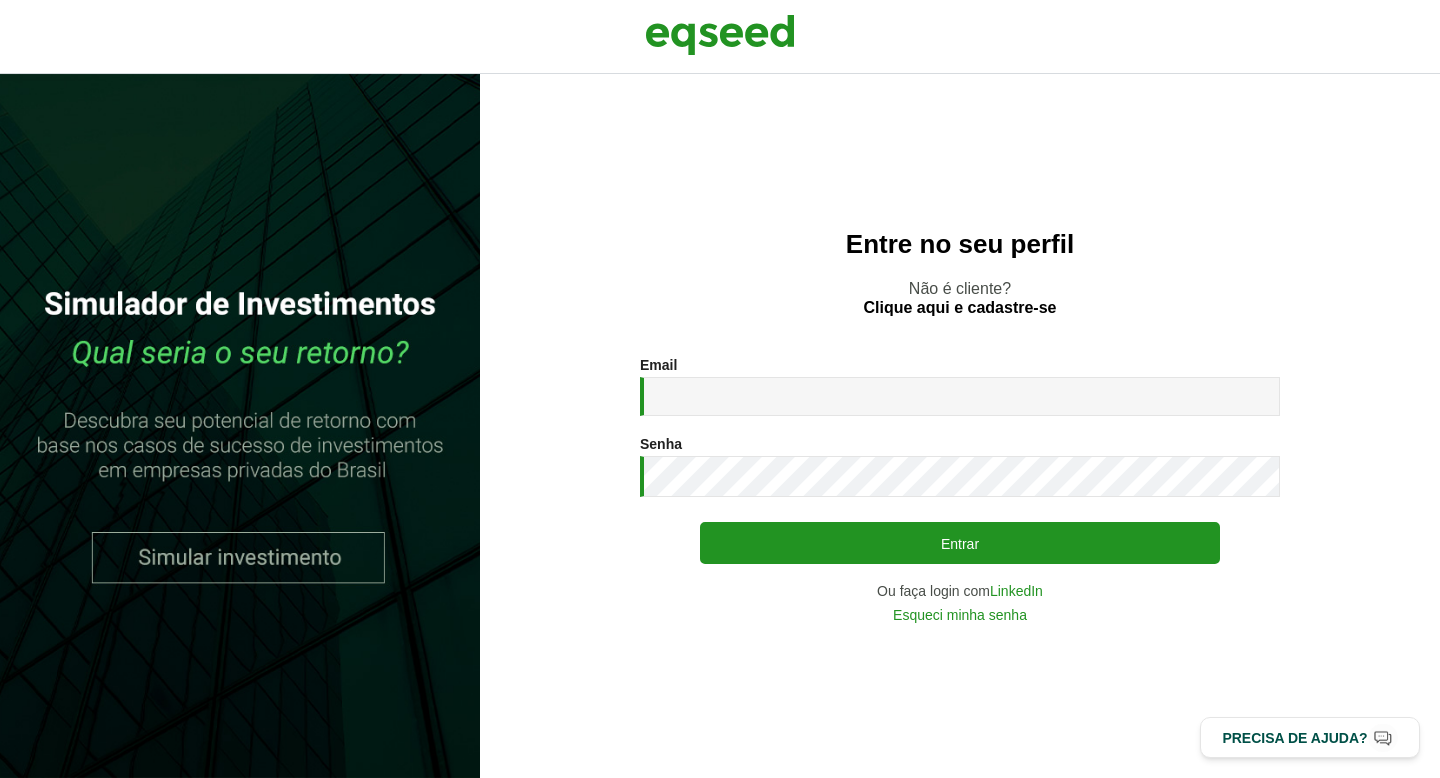 scroll, scrollTop: 0, scrollLeft: 0, axis: both 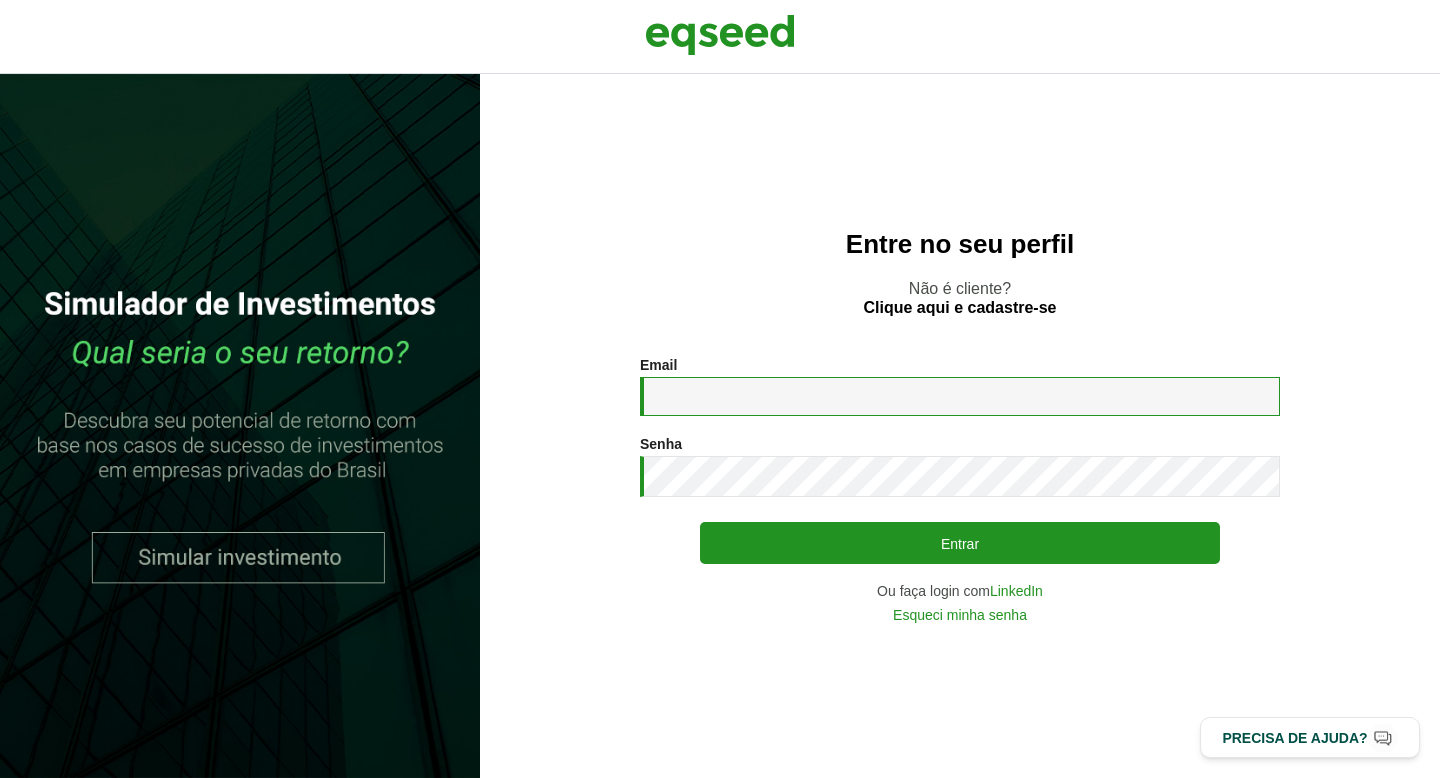 click on "Email  *" at bounding box center [960, 396] 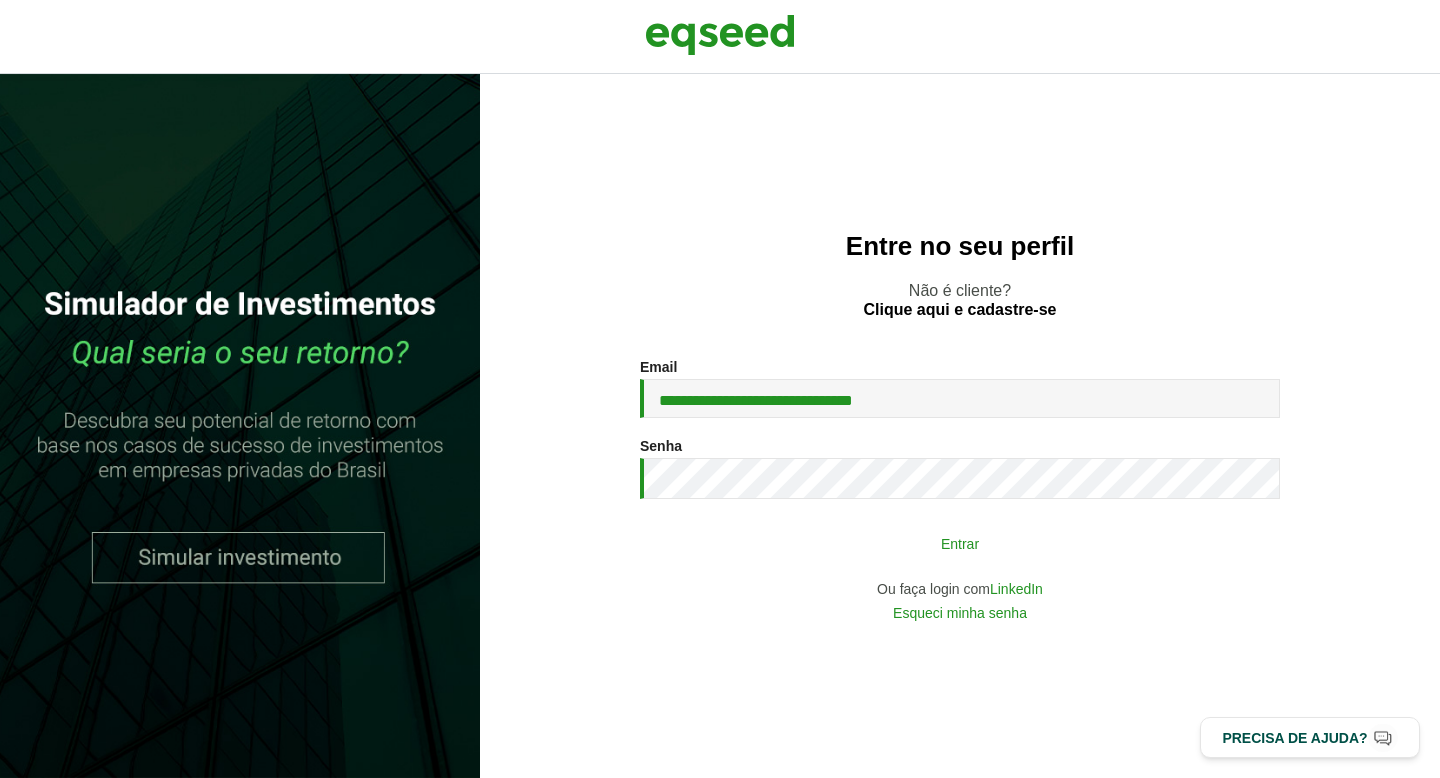 click on "Entrar" at bounding box center [960, 543] 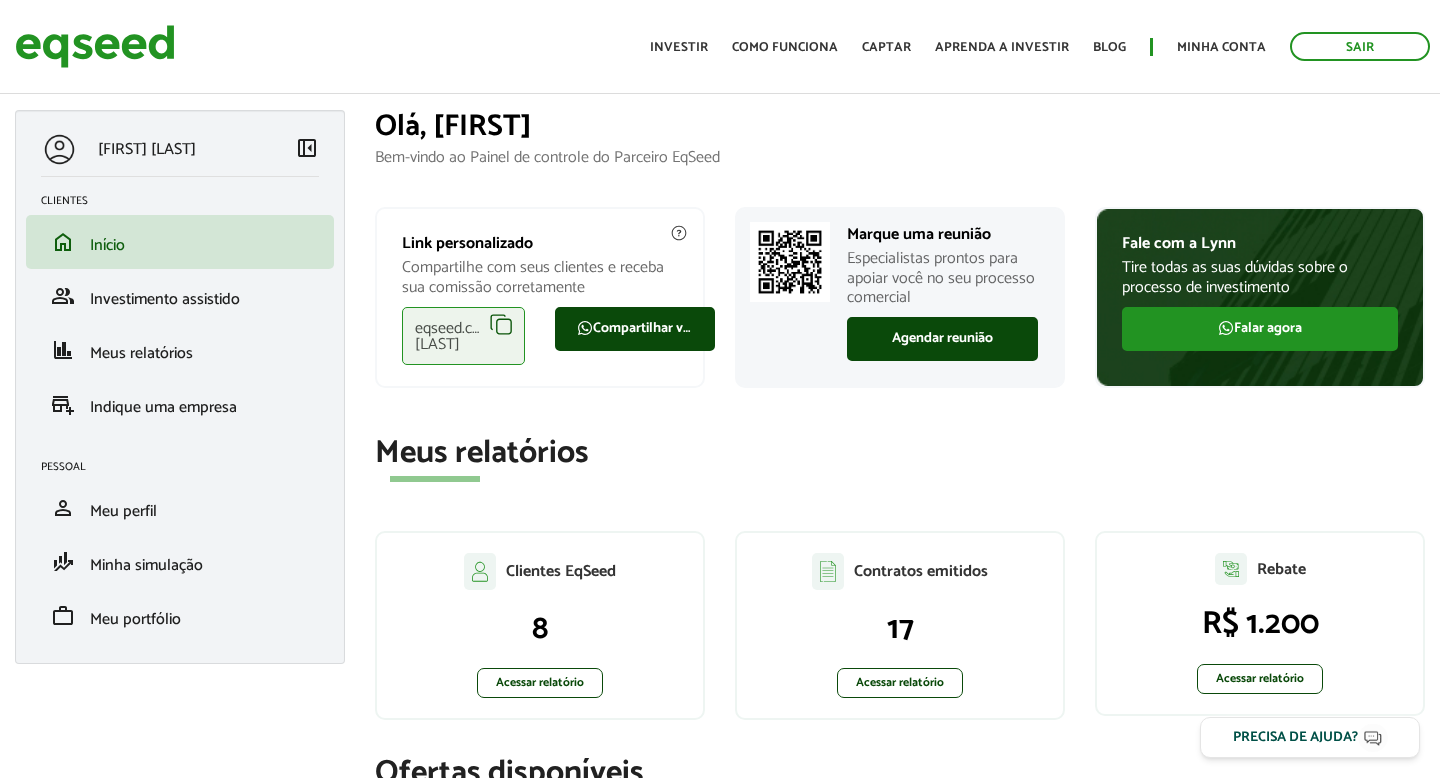 scroll, scrollTop: 0, scrollLeft: 0, axis: both 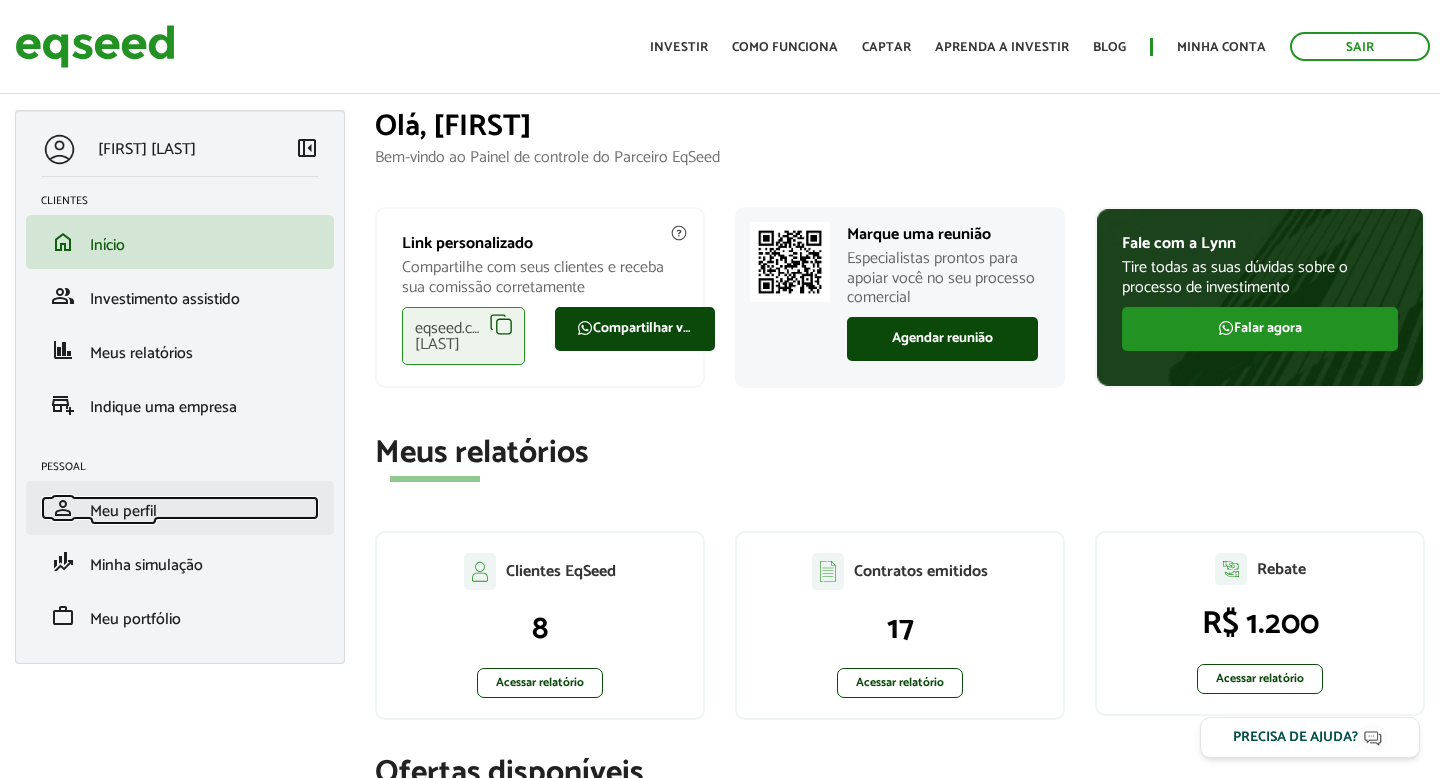 click on "Meu perfil" at bounding box center (123, 511) 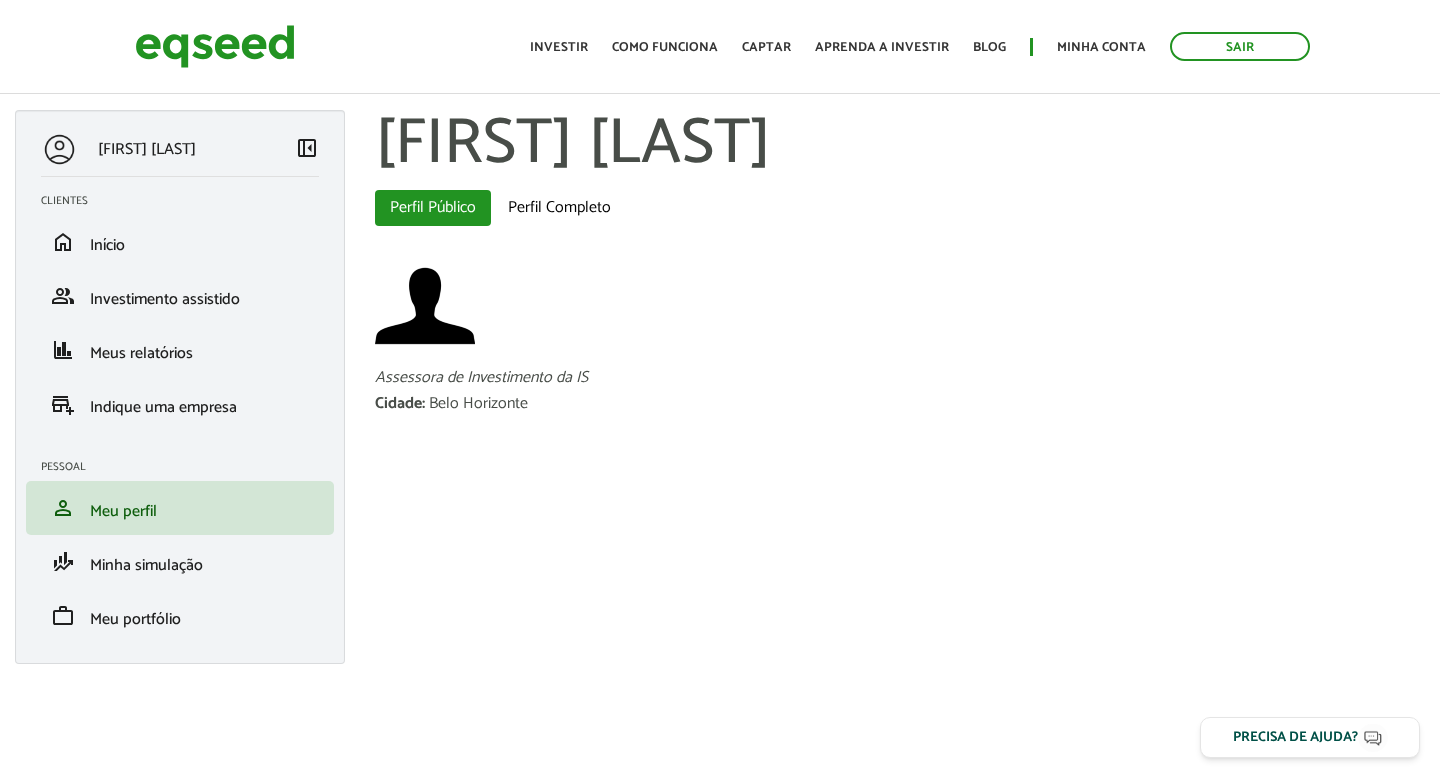 scroll, scrollTop: 0, scrollLeft: 0, axis: both 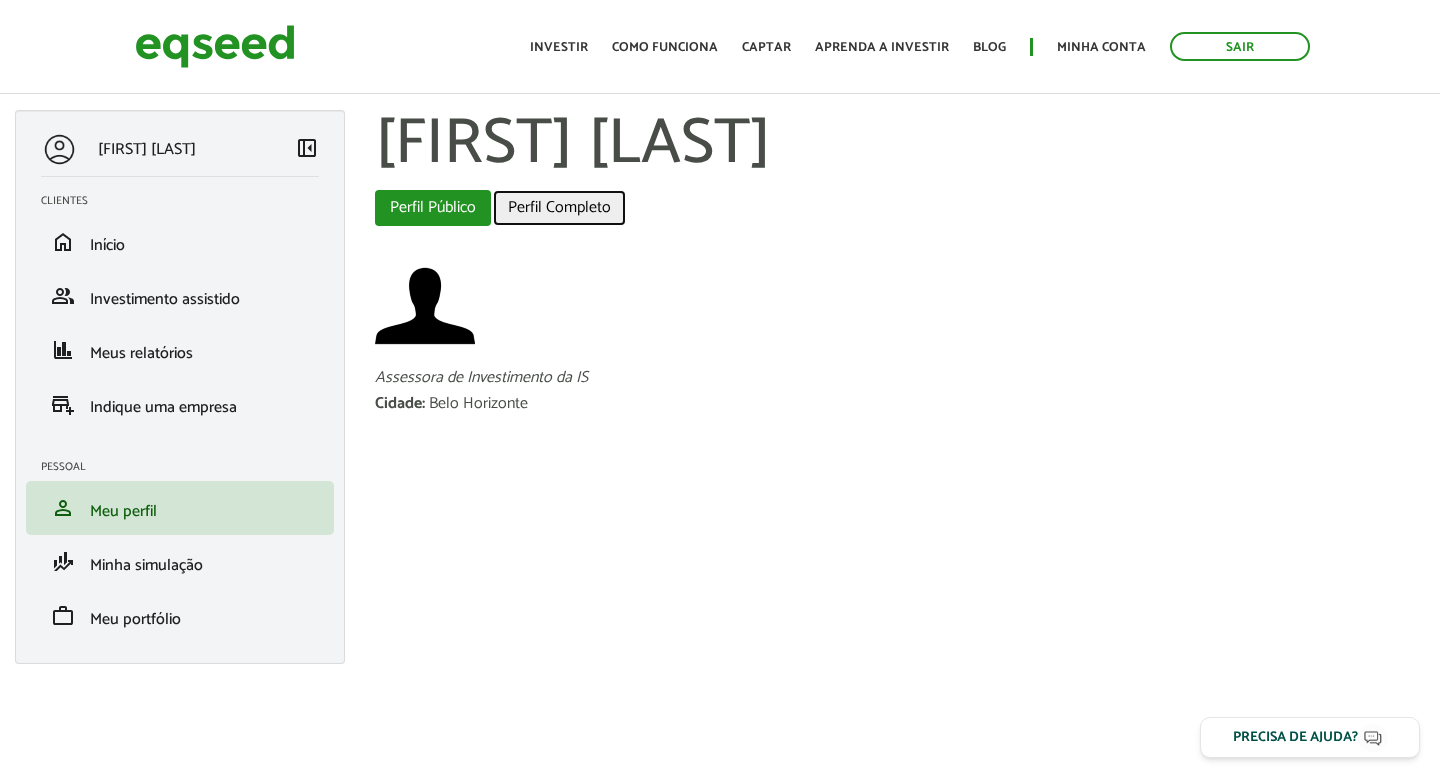 click on "Perfil Completo" at bounding box center (559, 208) 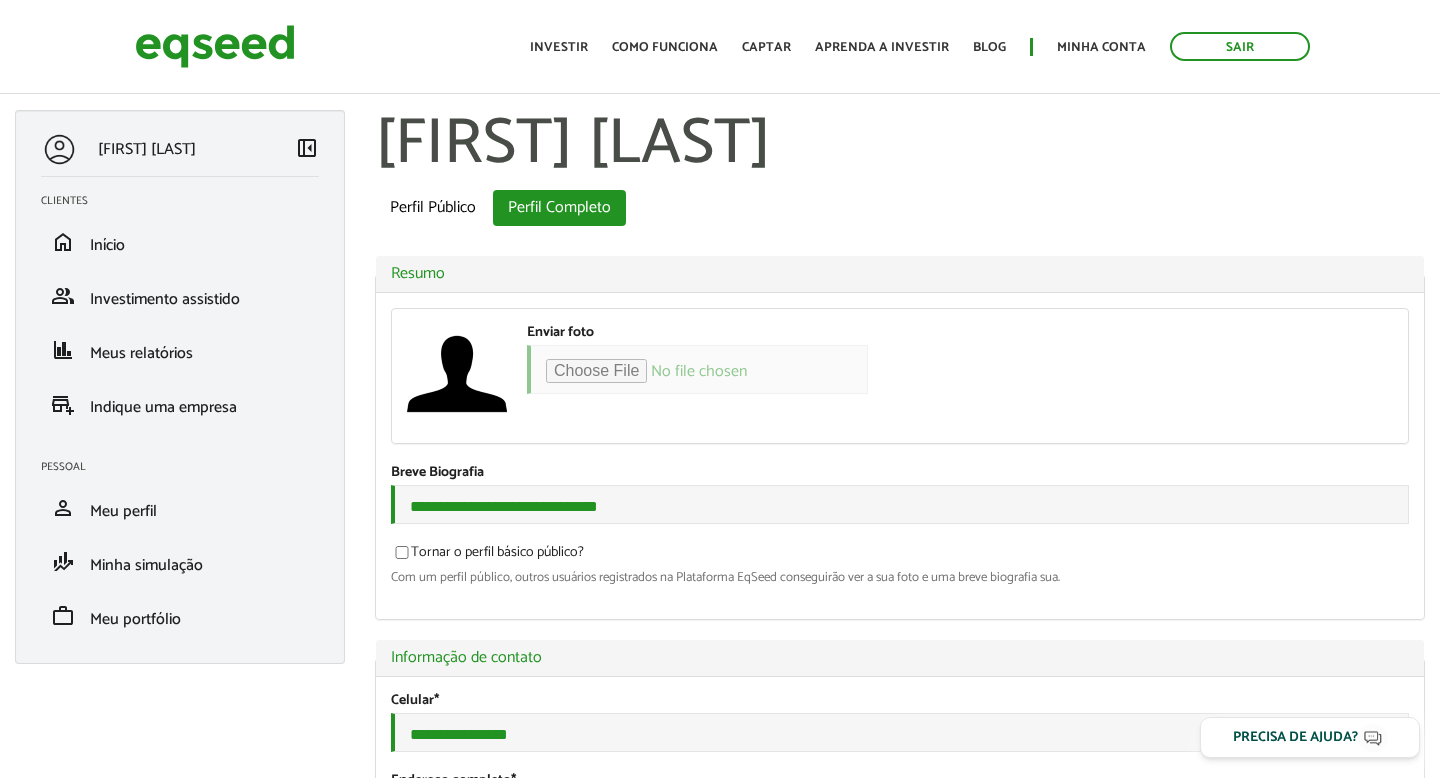 scroll, scrollTop: 0, scrollLeft: 0, axis: both 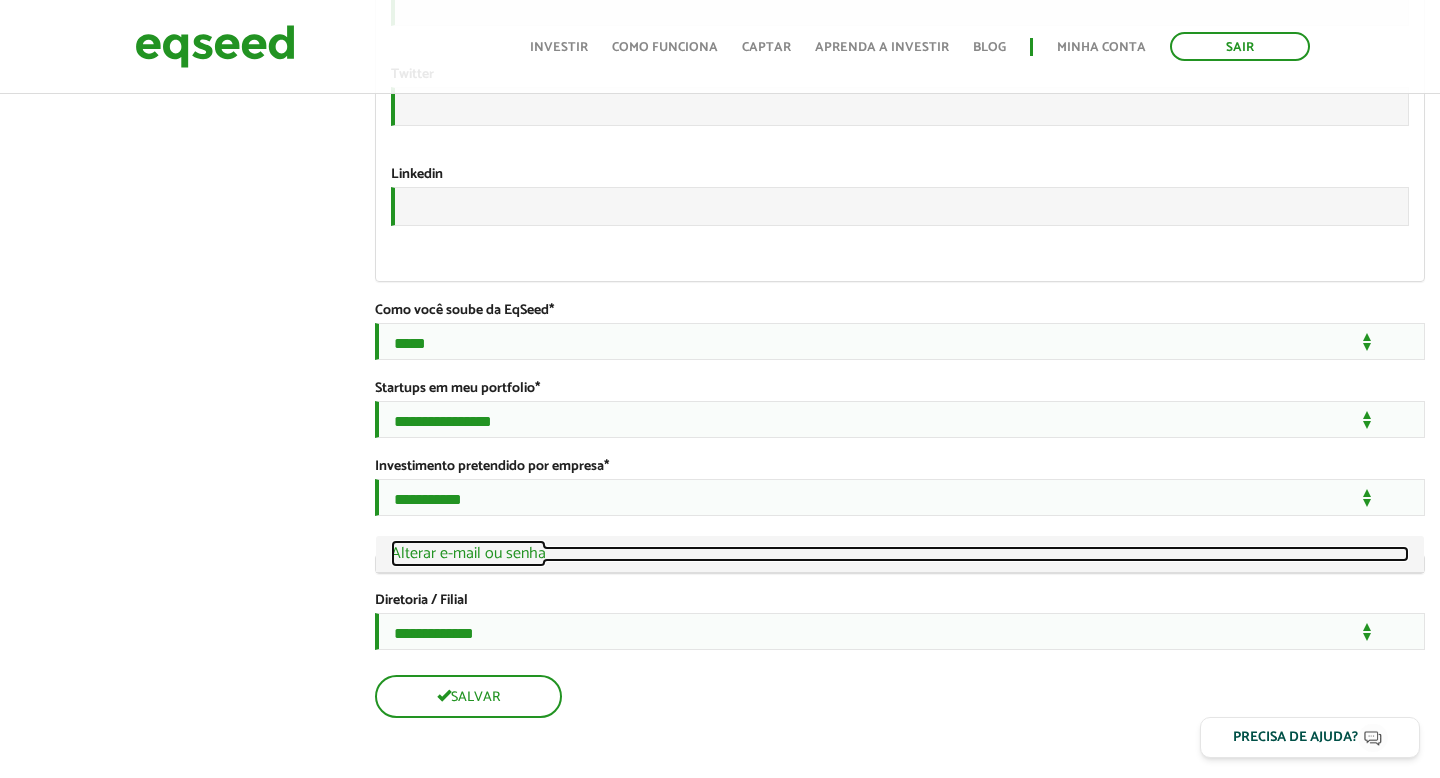 click on "Ocultar Alterar e-mail ou senha" at bounding box center (900, 554) 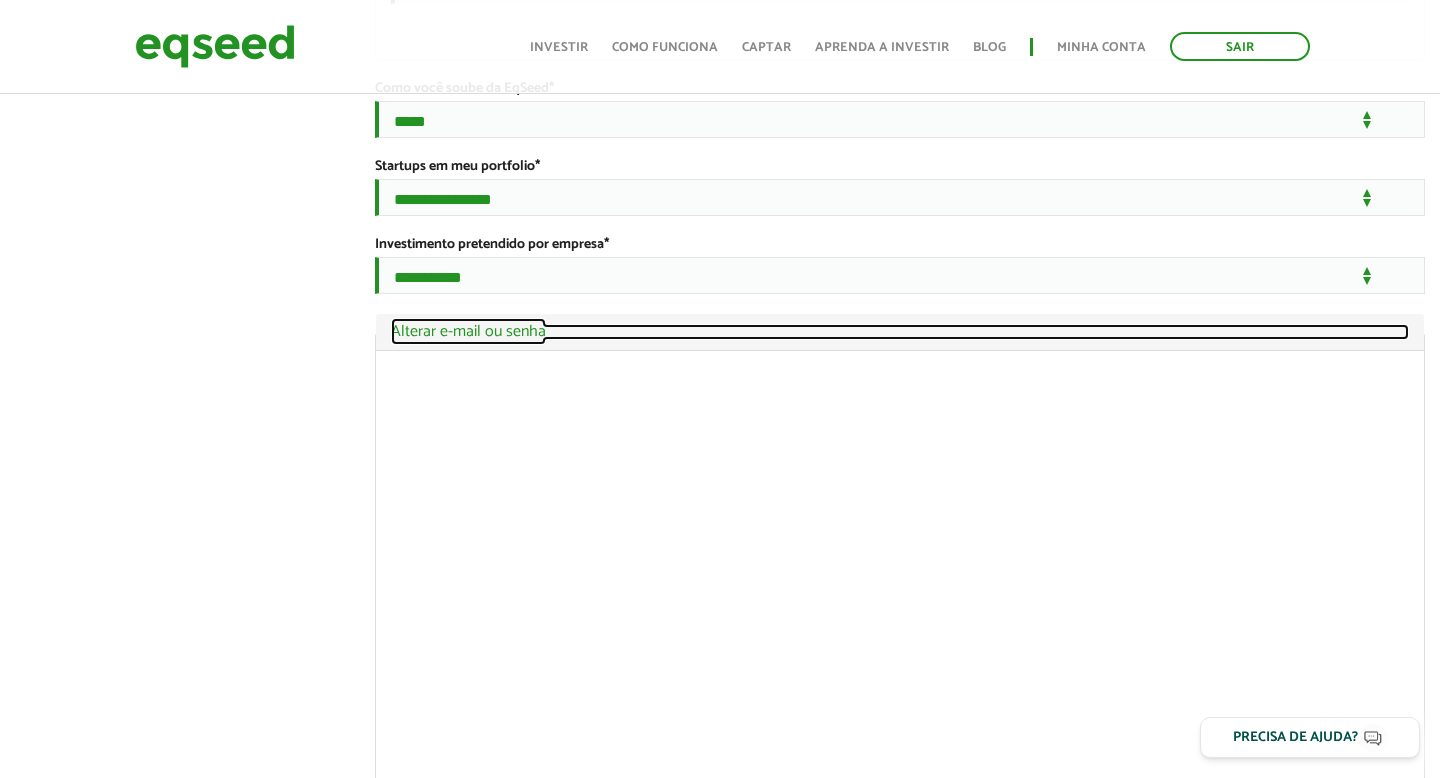 scroll, scrollTop: 4092, scrollLeft: 0, axis: vertical 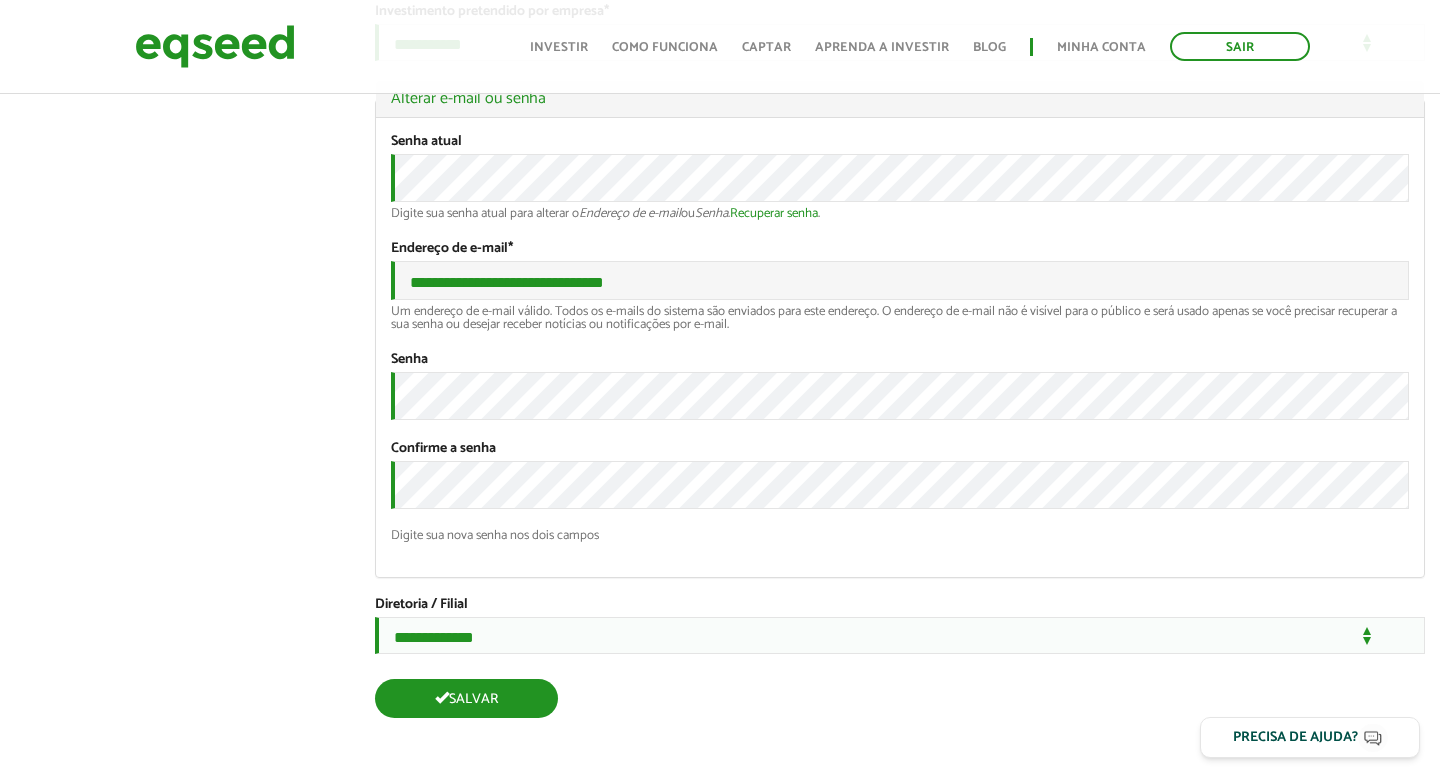 click on "Salvar" at bounding box center [466, 698] 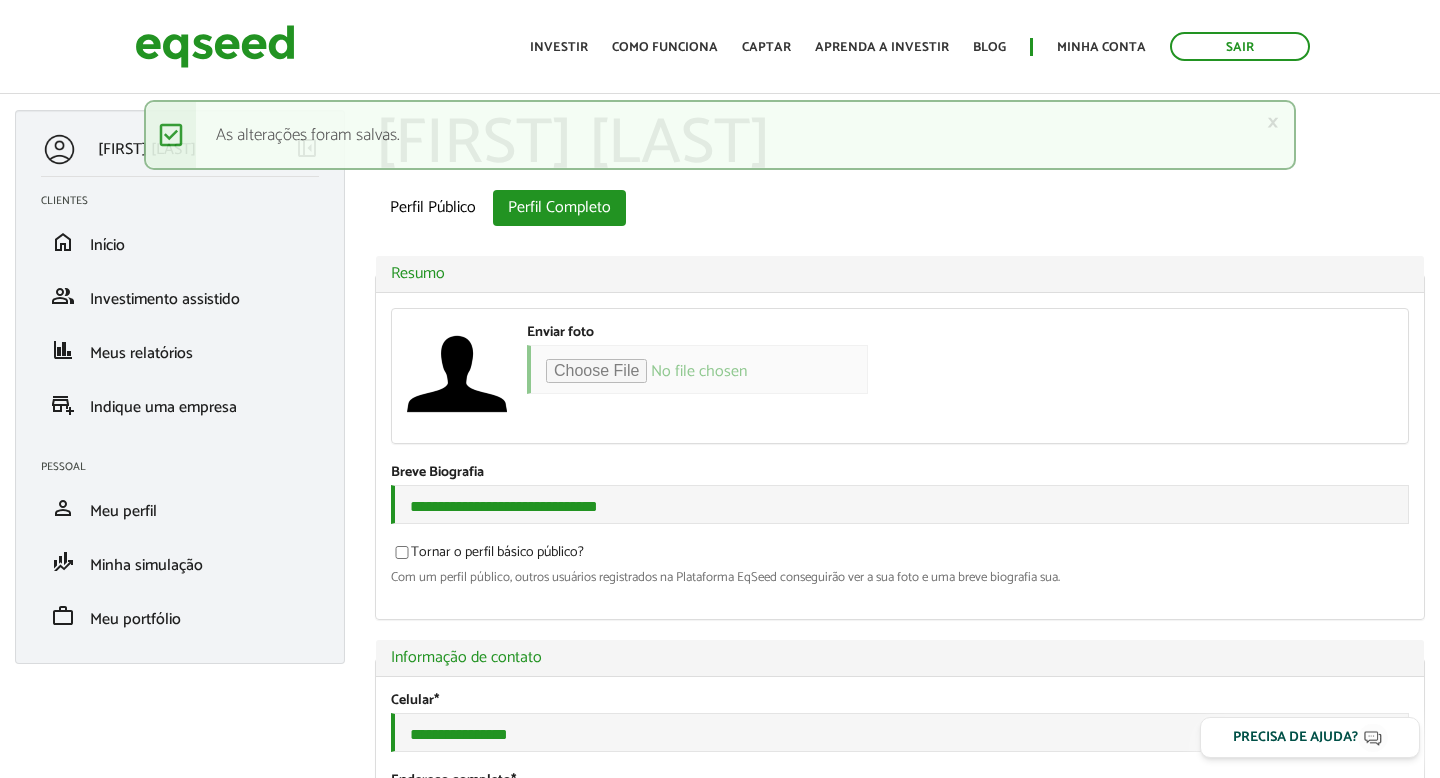 scroll, scrollTop: 0, scrollLeft: 0, axis: both 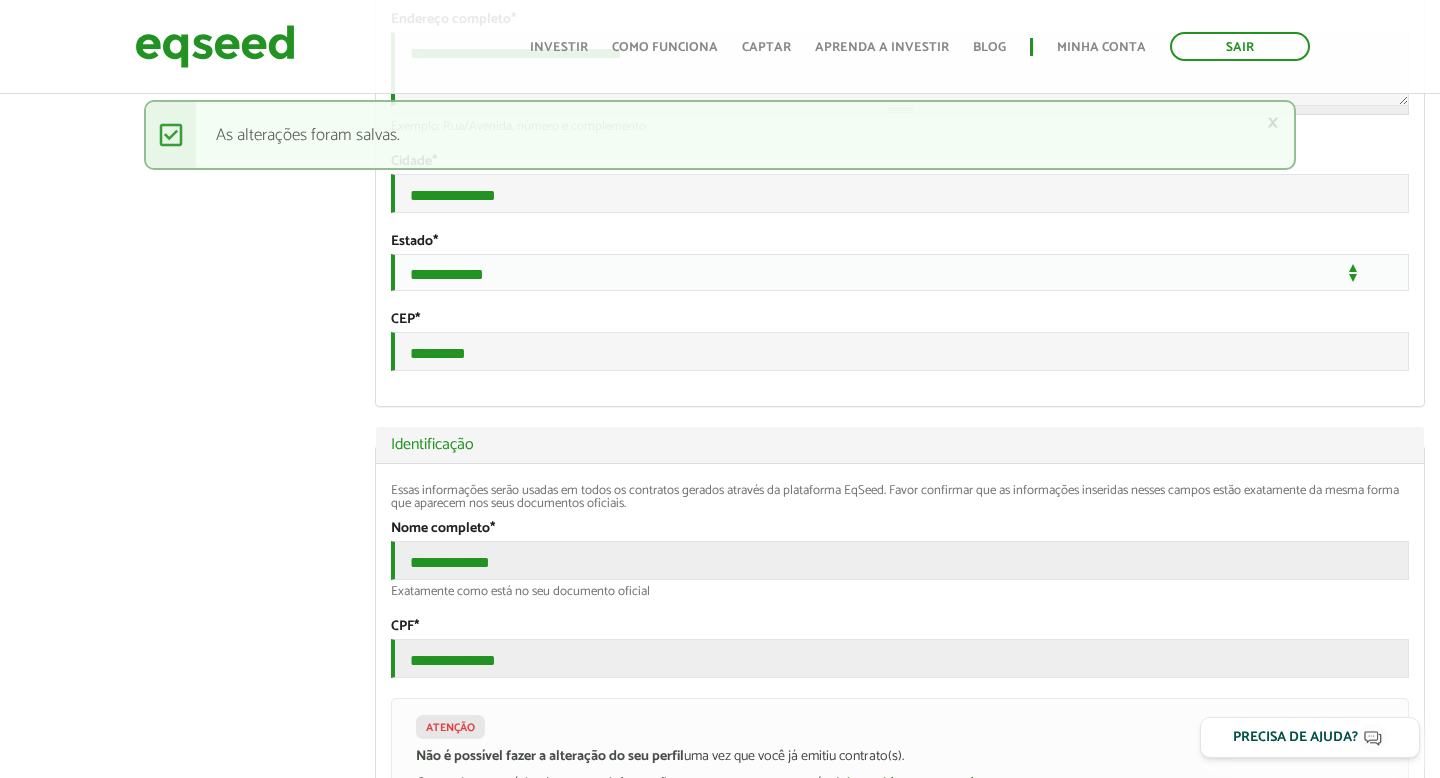 click on "Flavia Rohlfs
left_panel_close
Clientes
home Início
group Investimento assistido
finance Meus relatórios
add_business Indique uma empresa
Pessoal
person Meu perfil
finance_mode Minha simulação
work Meu portfólio
Flavia Rohlfs
Abas primárias Perfil Público
Perfil Completo (aba ativa)
Ocultar Resumo
Foto
Enviar foto
Seu rosto virtual ou imagem. Imagens maiores que 1024x1024 pixels serão reduzidas.
Breve Biografia" at bounding box center (720, 1444) 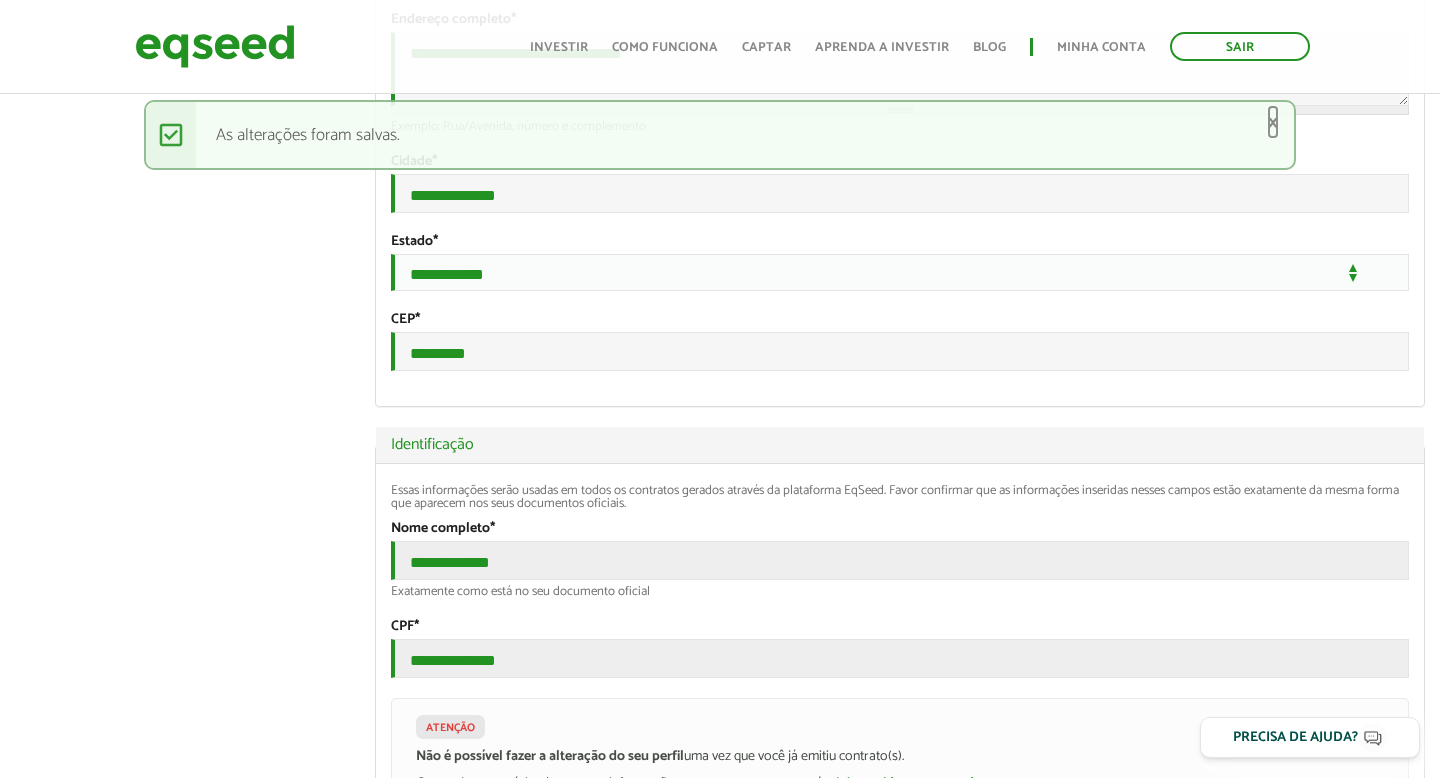 click on "×" at bounding box center (1273, 122) 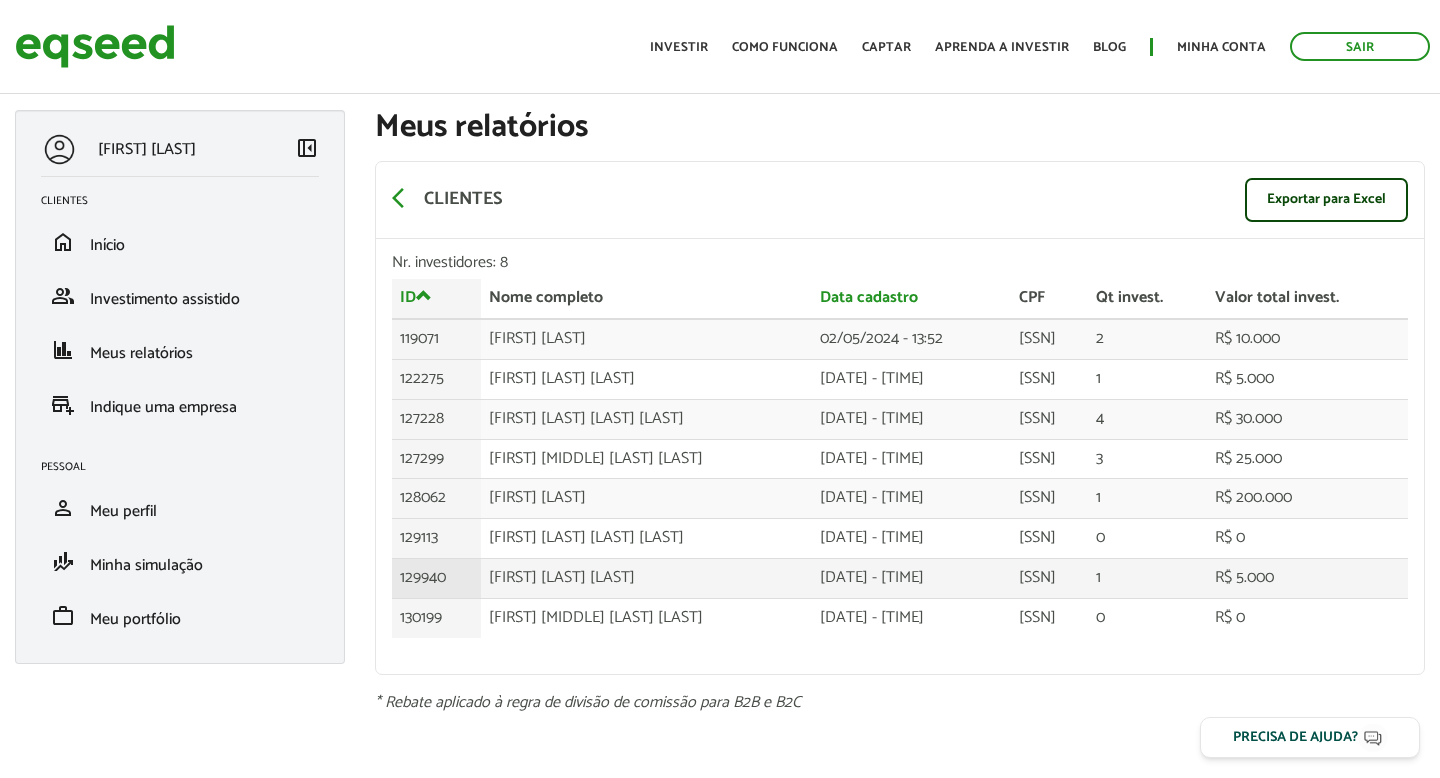 scroll, scrollTop: 0, scrollLeft: 0, axis: both 